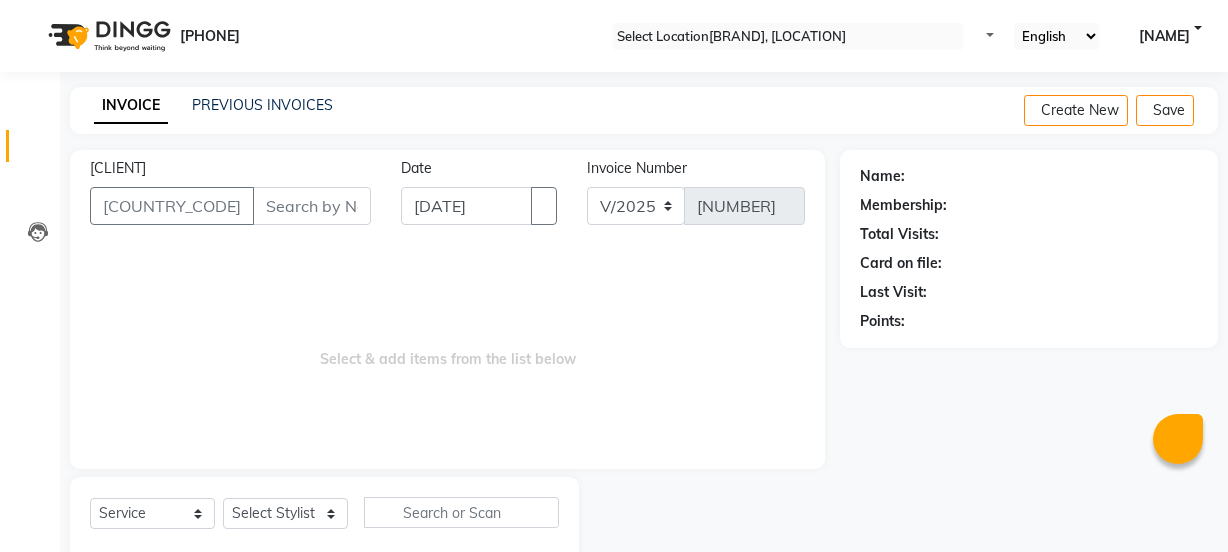 scroll, scrollTop: 0, scrollLeft: 0, axis: both 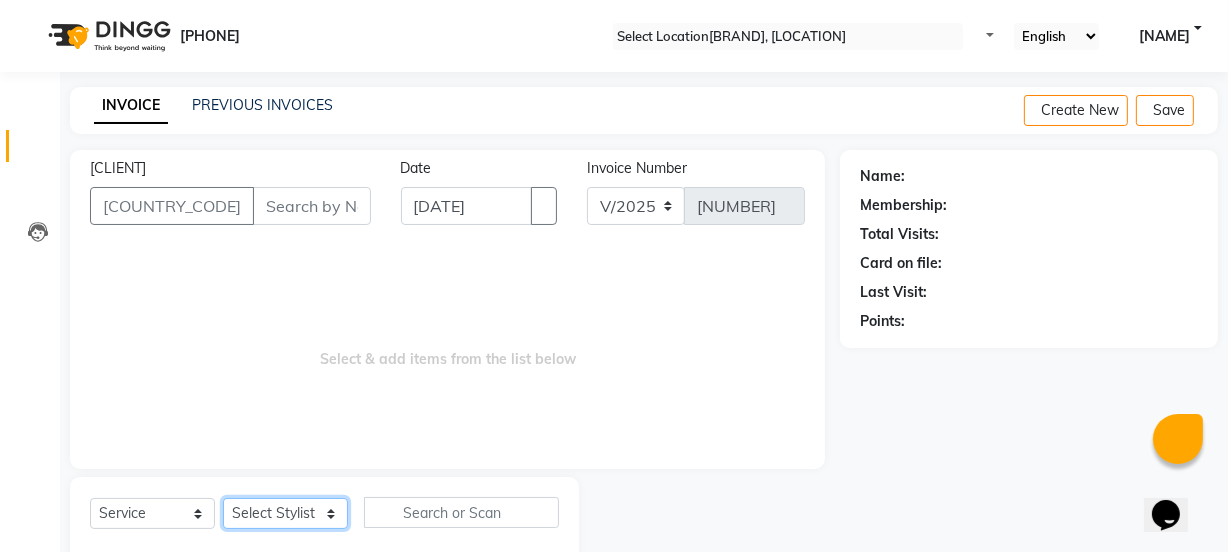 click on "[NAME]" at bounding box center [285, 513] 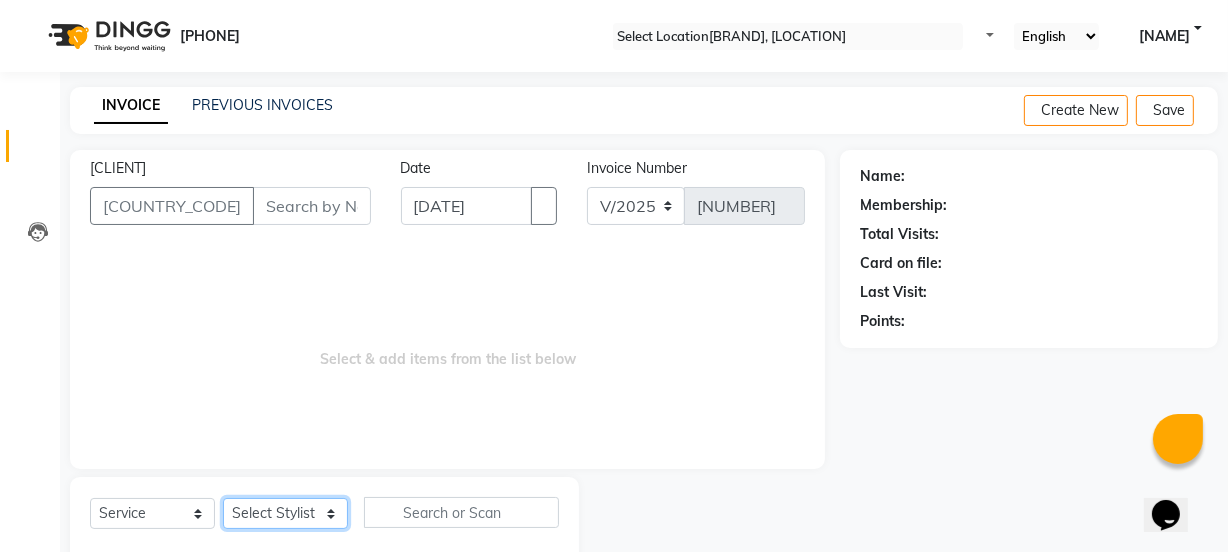 select on "80282" 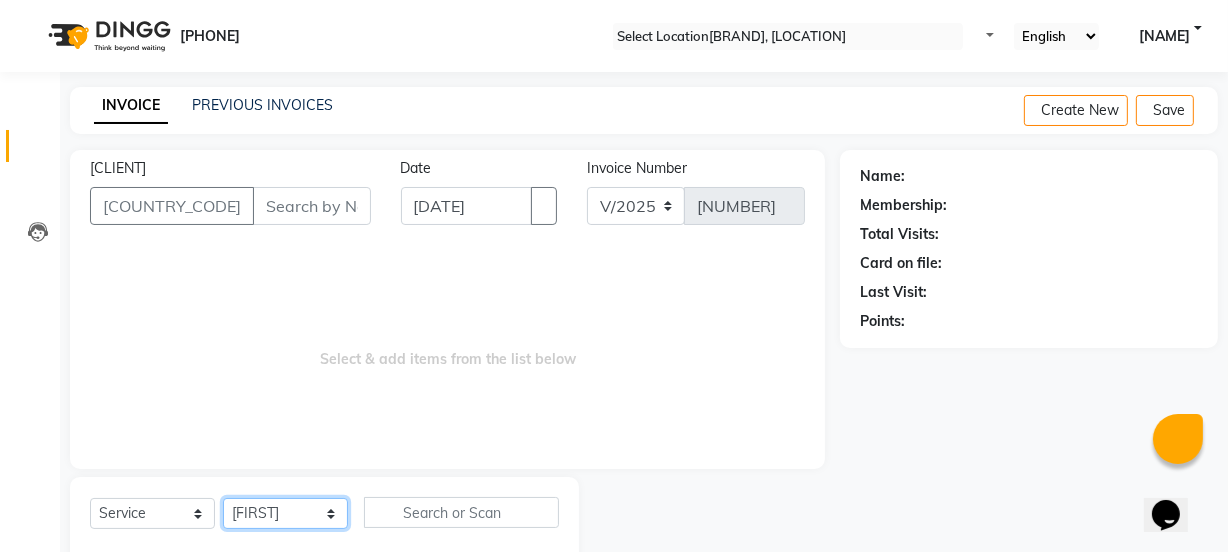 click on "[NAME]" at bounding box center [285, 513] 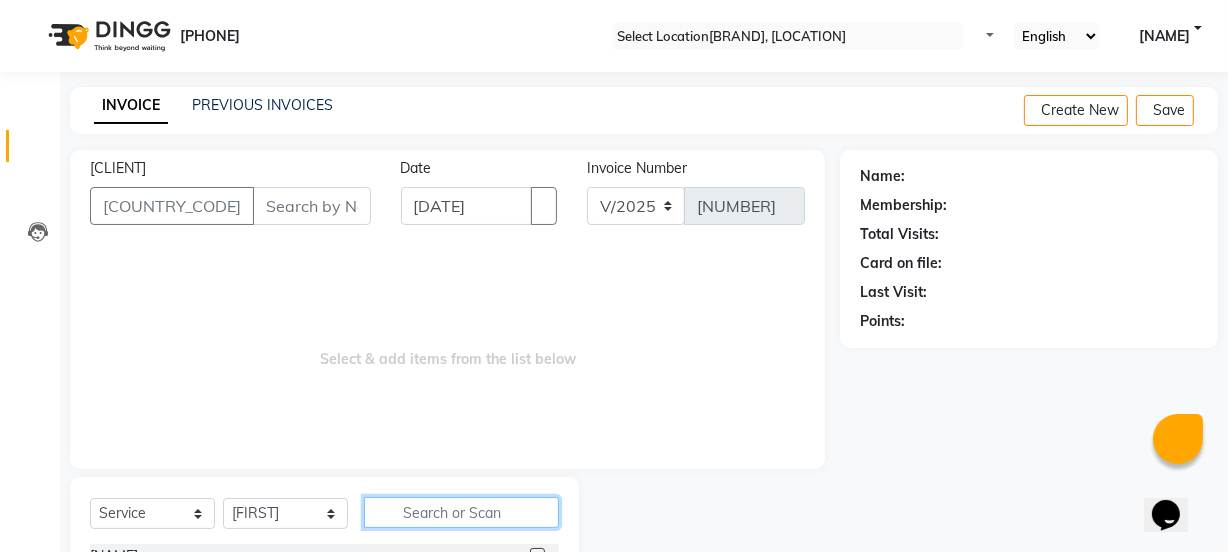 click at bounding box center (461, 512) 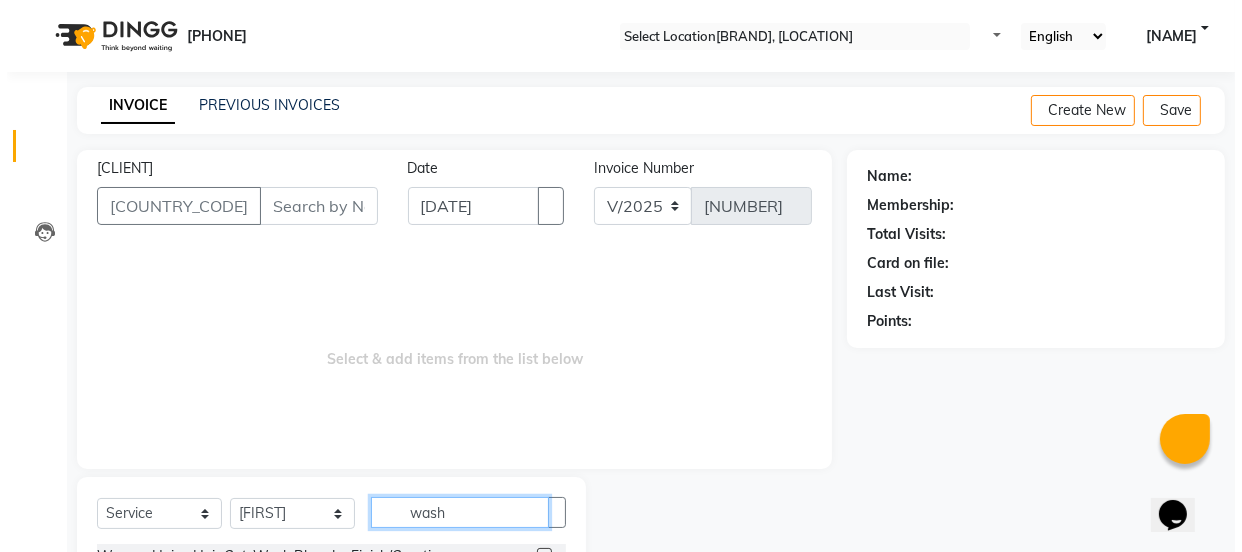 scroll, scrollTop: 165, scrollLeft: 0, axis: vertical 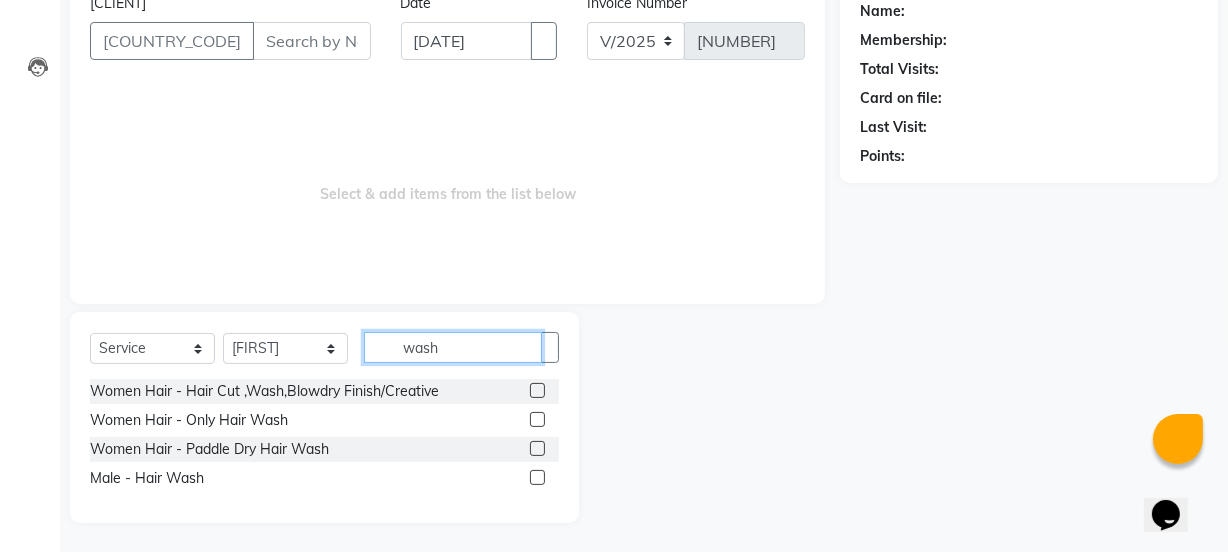 type on "wash" 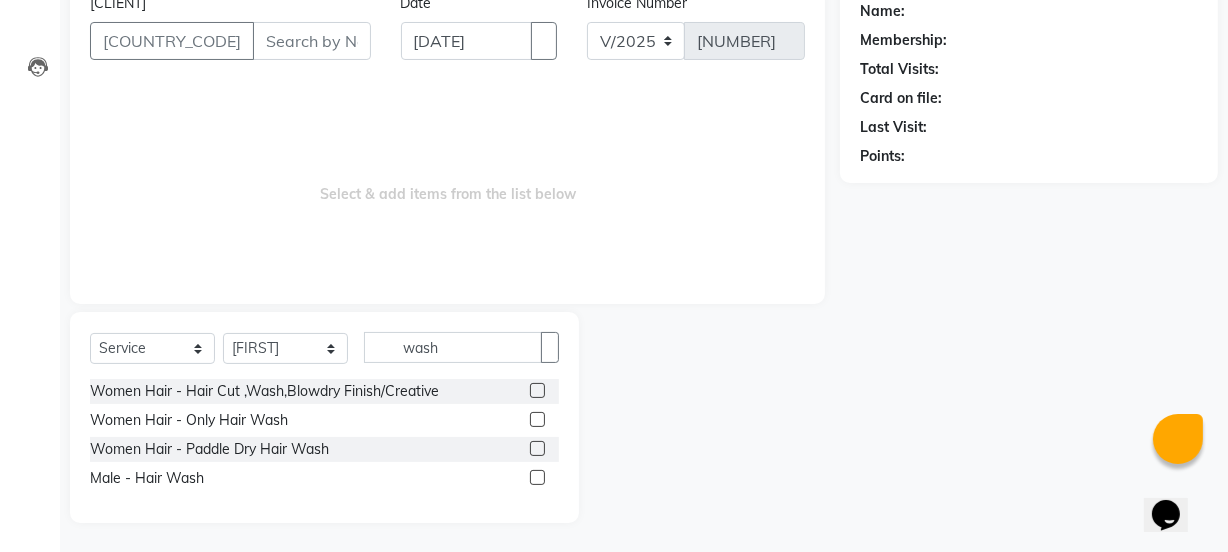 click at bounding box center [537, 419] 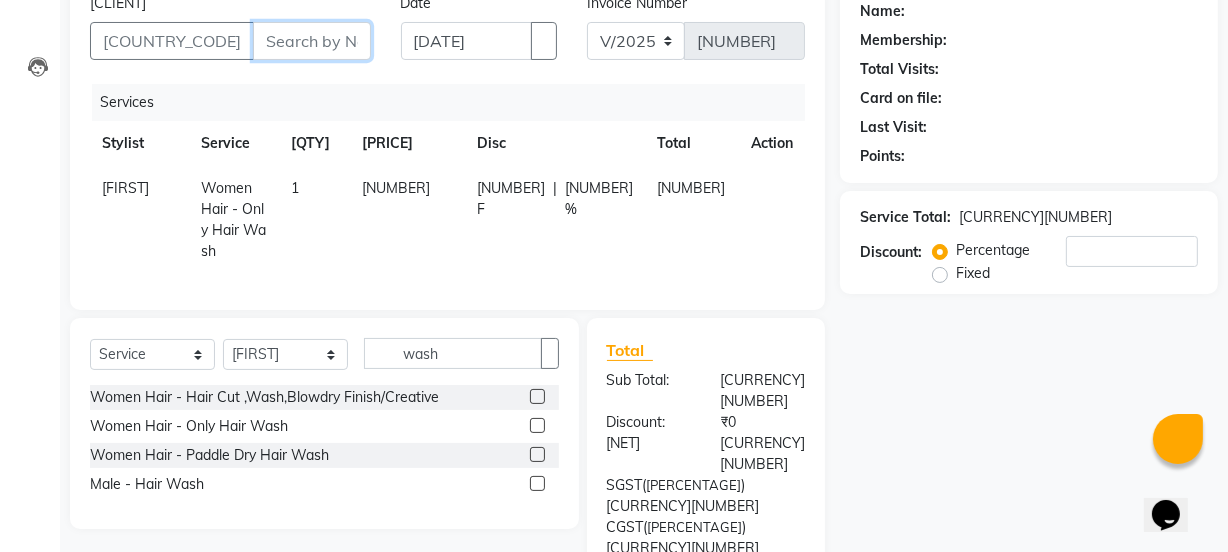 click on "[CLIENT]" at bounding box center (312, 41) 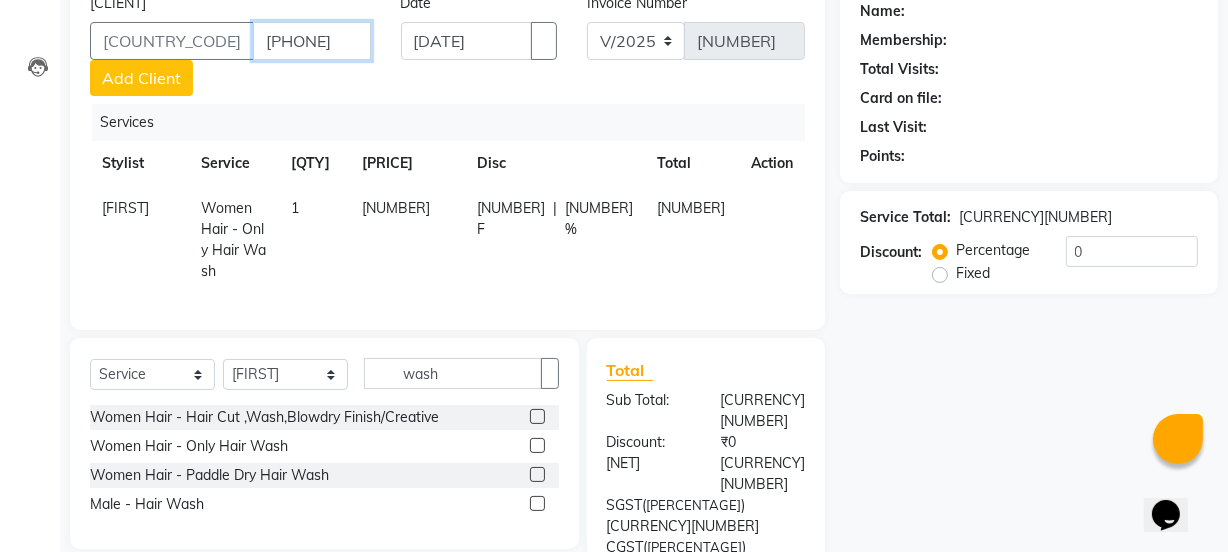 click on "[PHONE]" at bounding box center (312, 41) 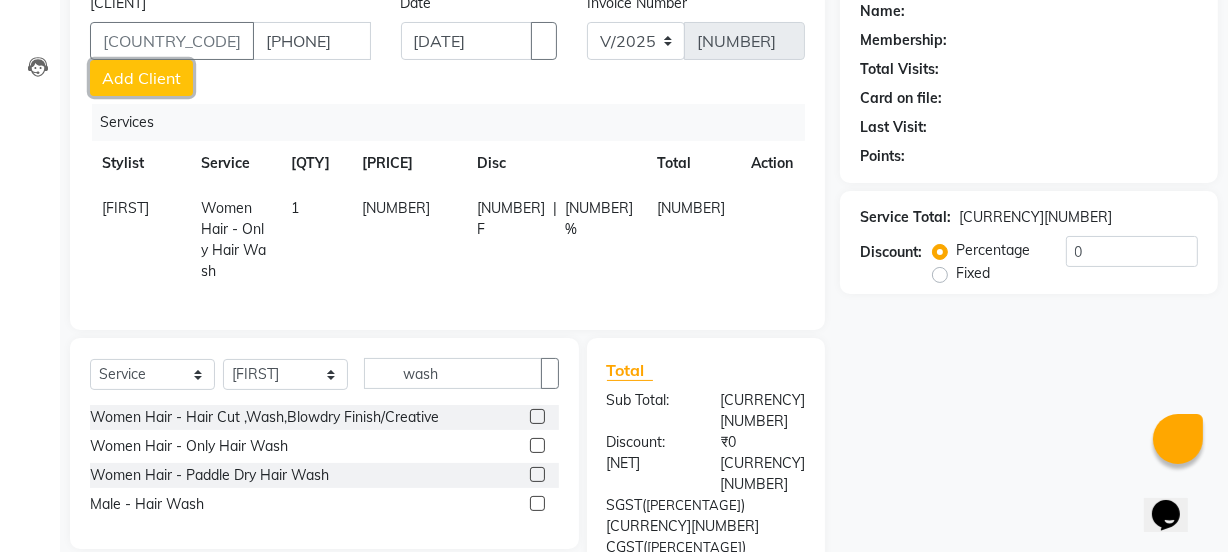 click on "Add Client" at bounding box center [141, 78] 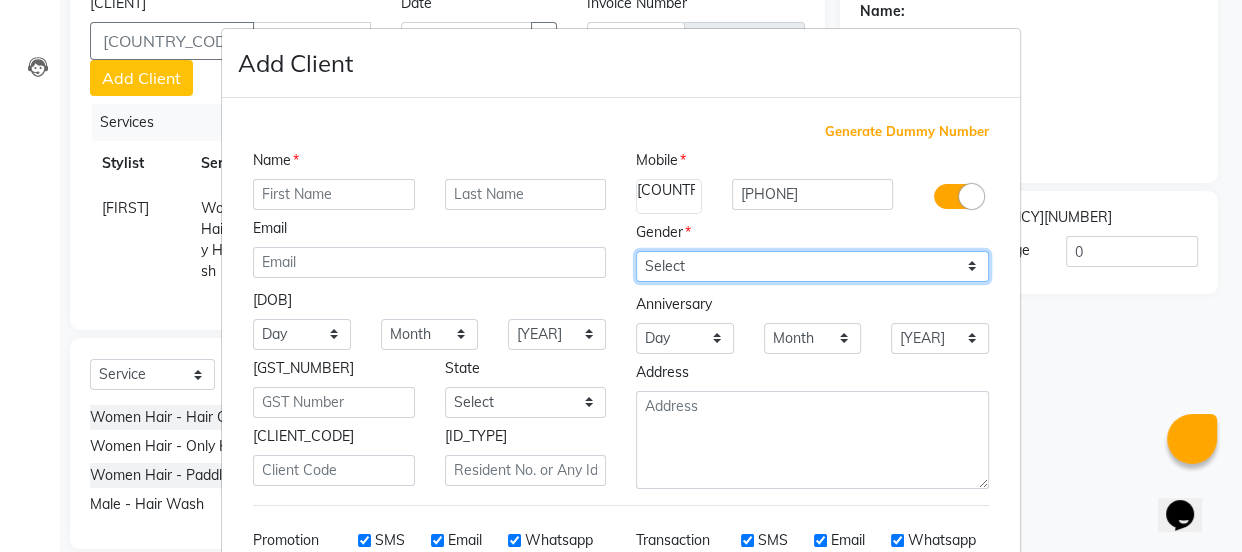 click on "Select Male Female Other Prefer Not To Say" at bounding box center [812, 266] 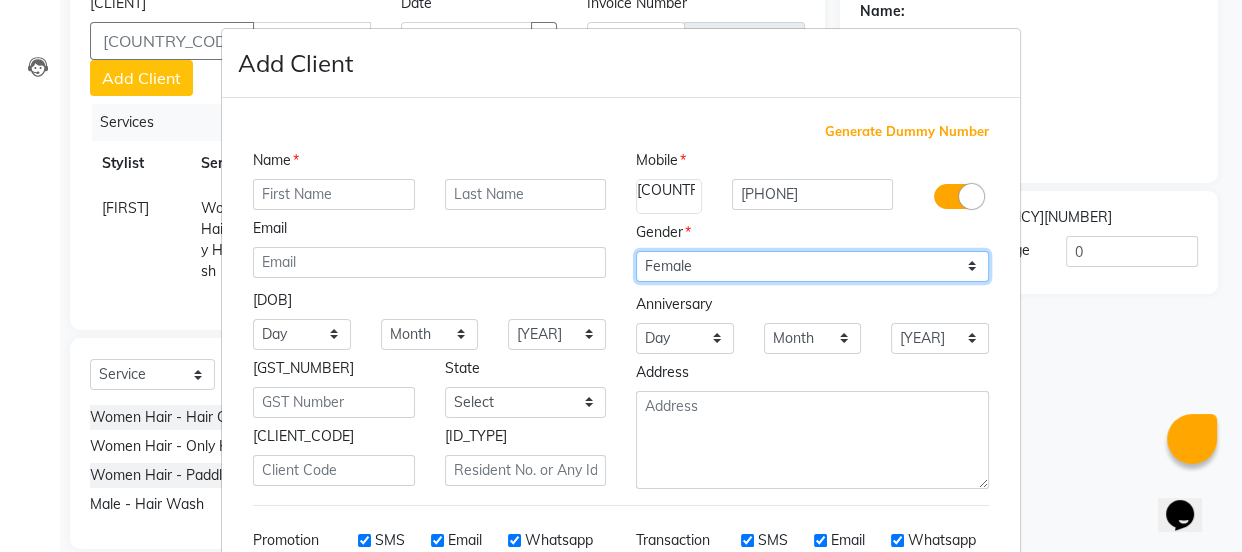 click on "Select Male Female Other Prefer Not To Say" at bounding box center (812, 266) 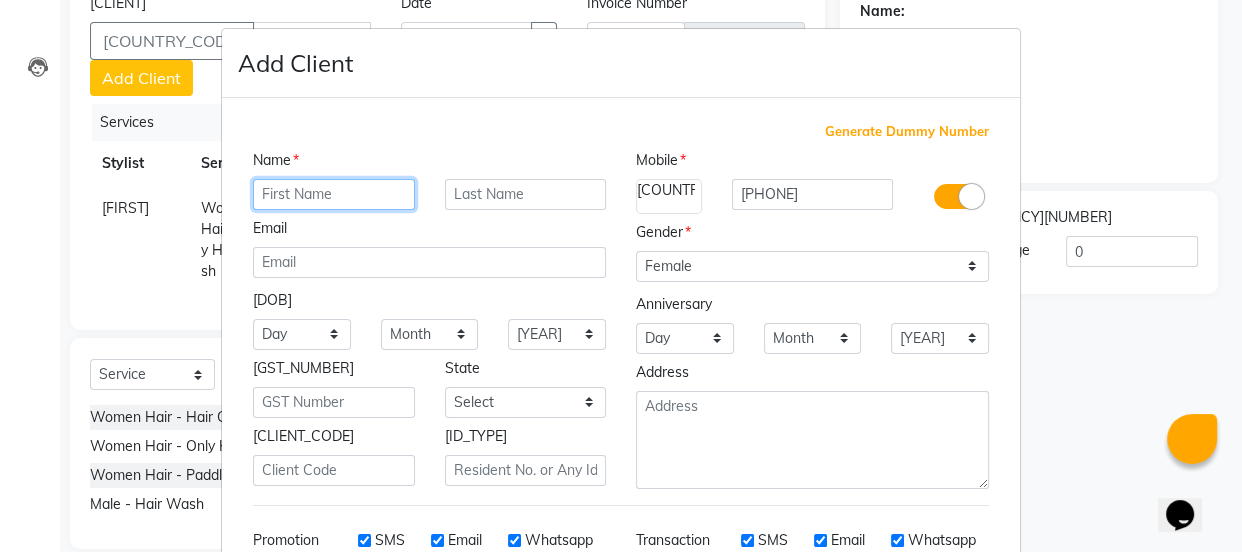 click at bounding box center [334, 194] 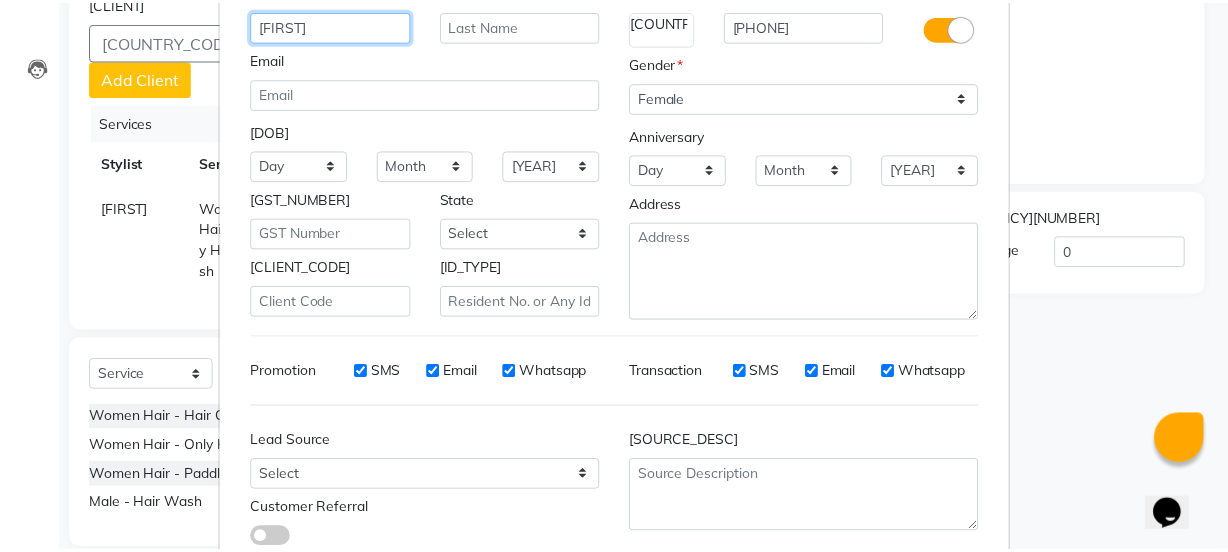 scroll, scrollTop: 301, scrollLeft: 0, axis: vertical 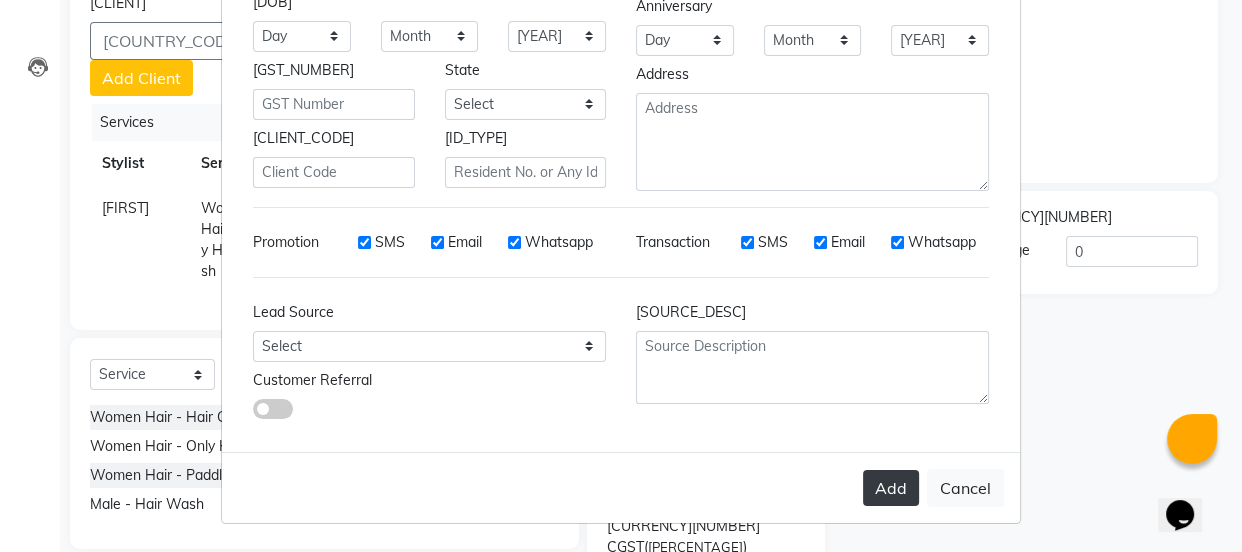 type on "[FIRST]" 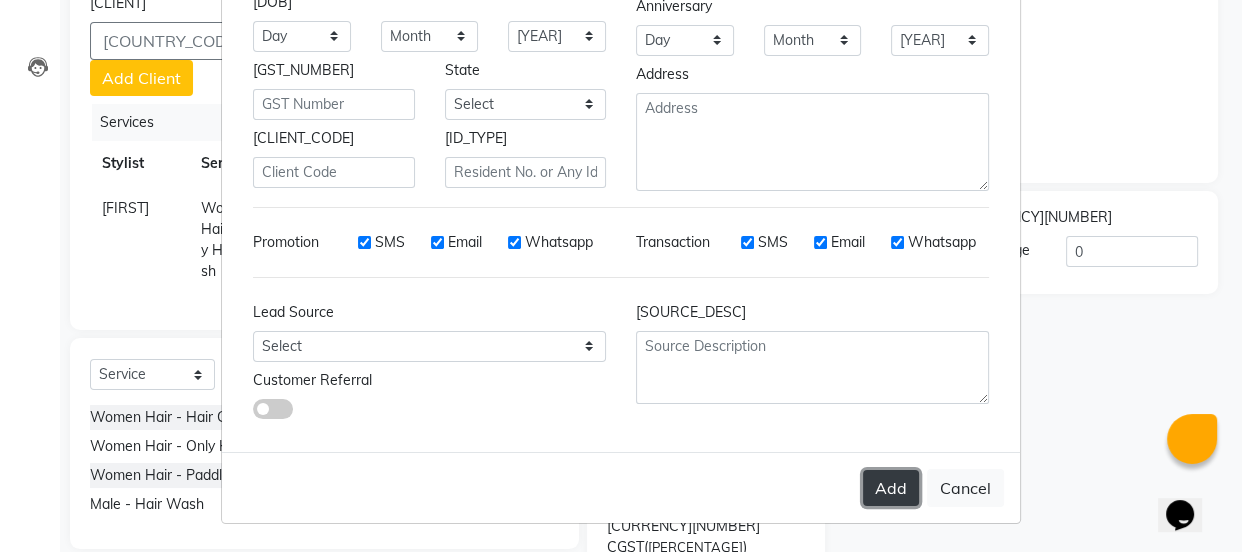 click on "Add" at bounding box center (891, 488) 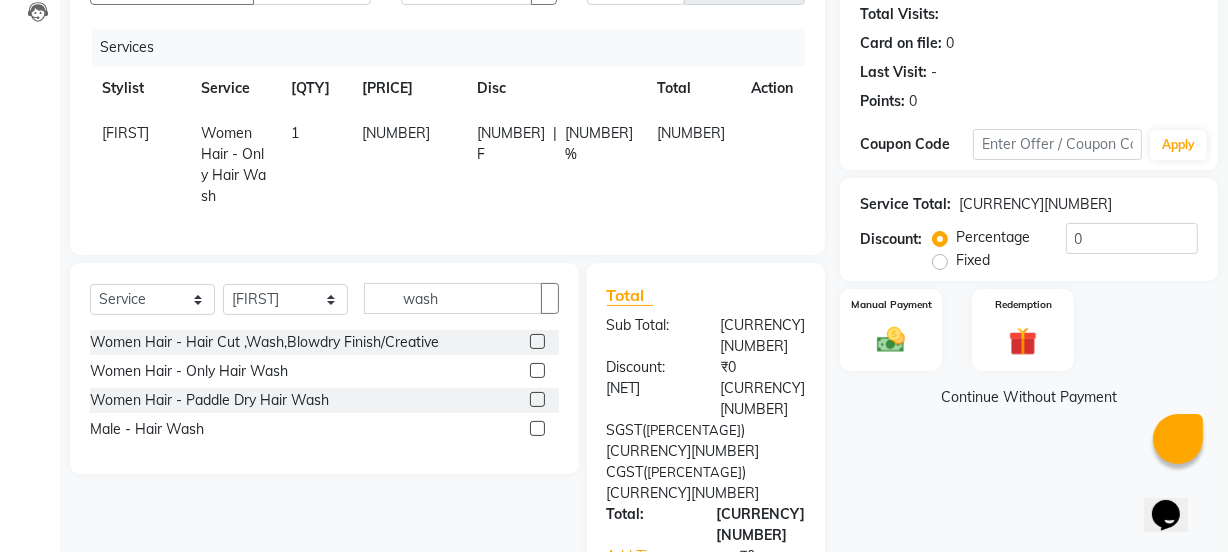 scroll, scrollTop: 249, scrollLeft: 0, axis: vertical 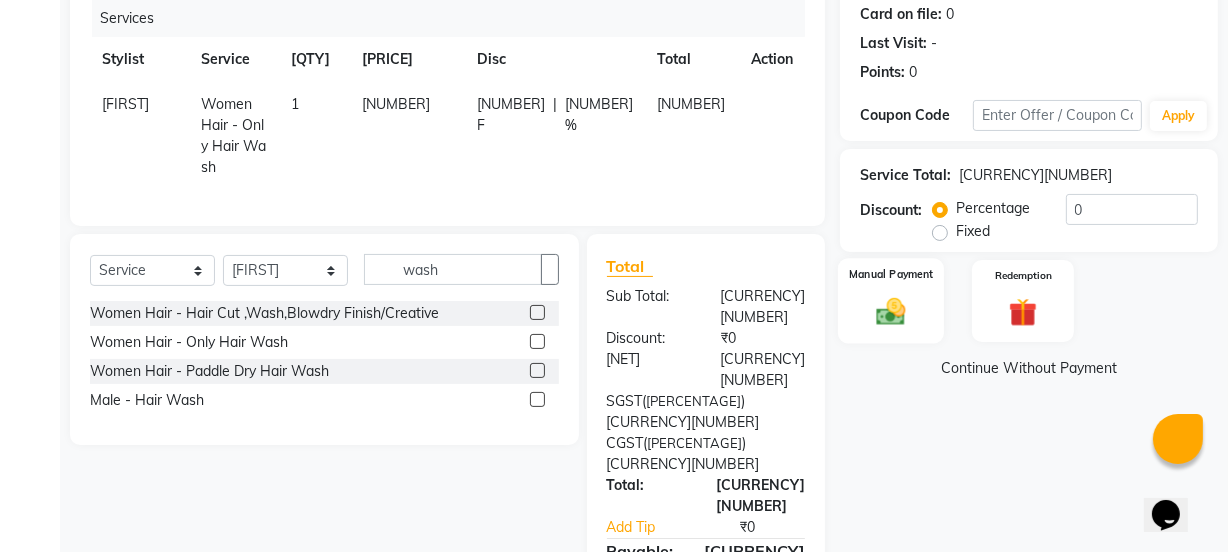 click at bounding box center (891, 311) 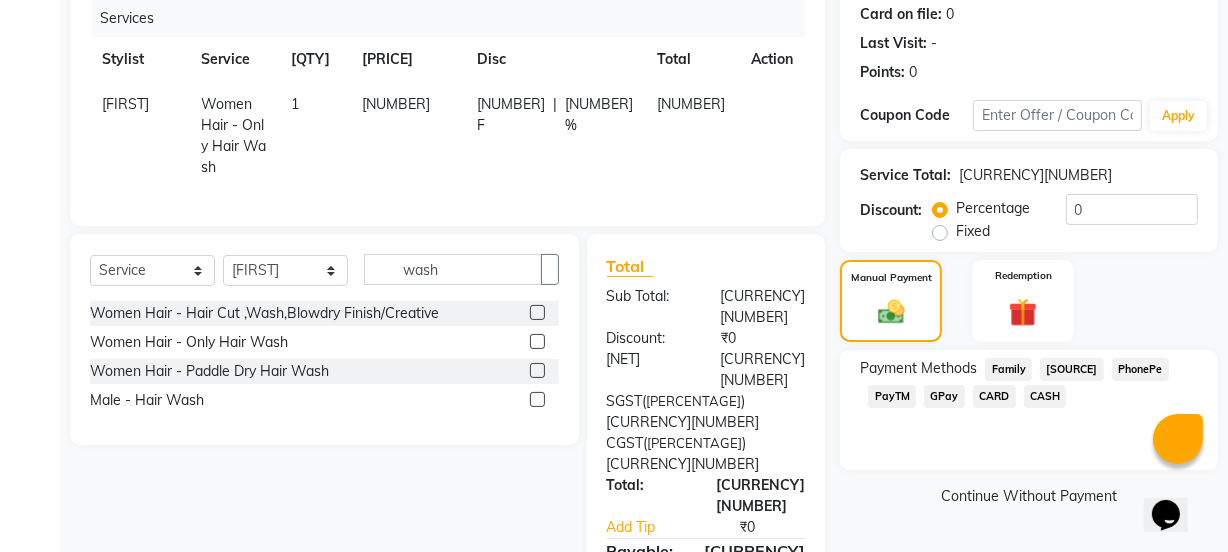 click on "GPay" at bounding box center [1008, 369] 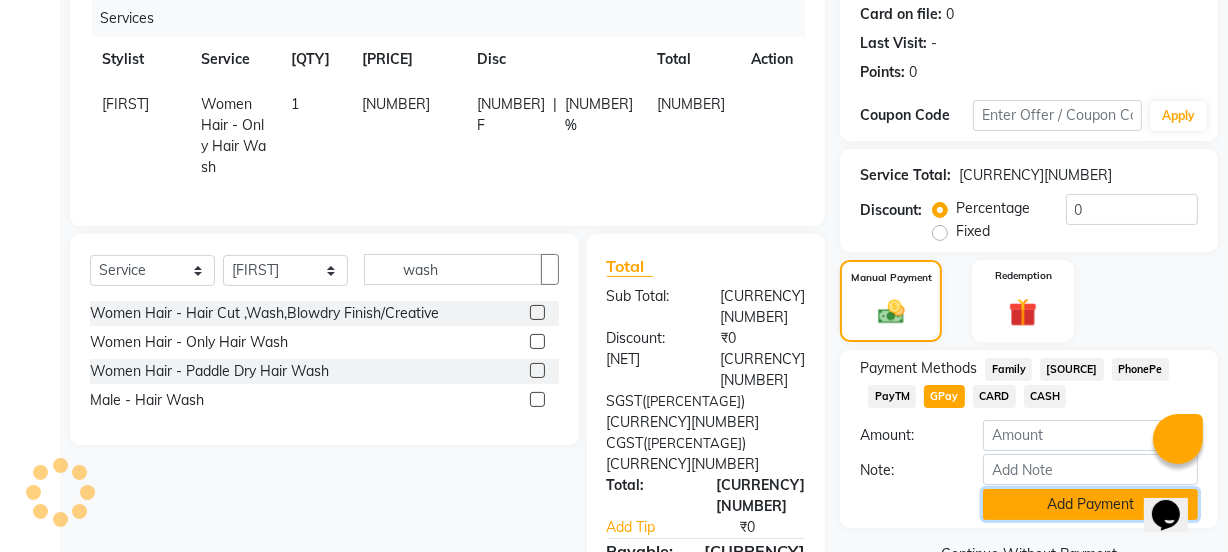 click on "Add Payment" at bounding box center (1090, 504) 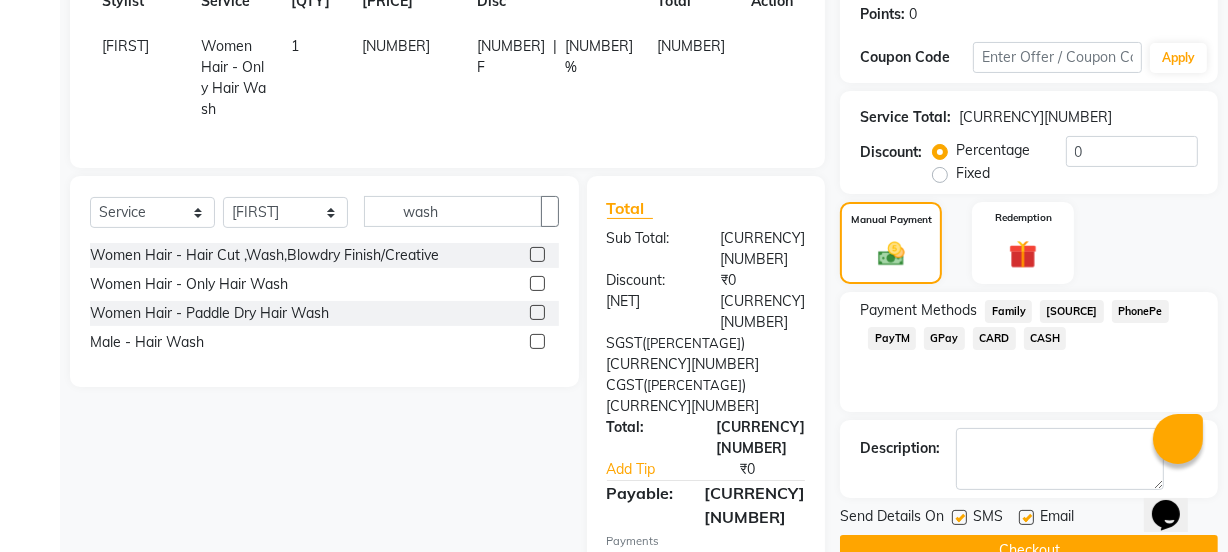 scroll, scrollTop: 357, scrollLeft: 0, axis: vertical 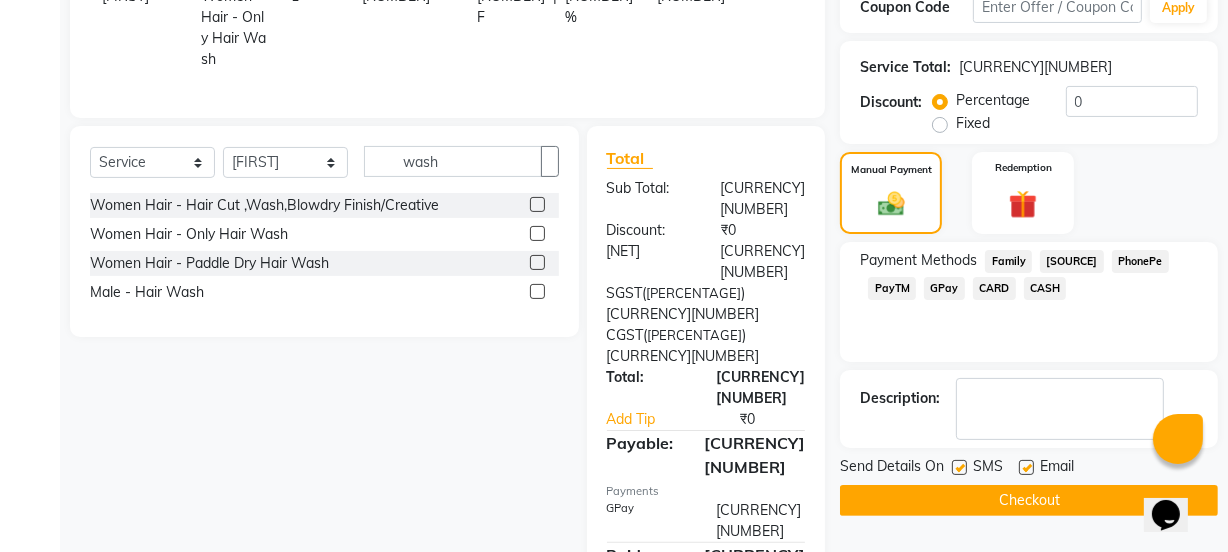 click at bounding box center [959, 467] 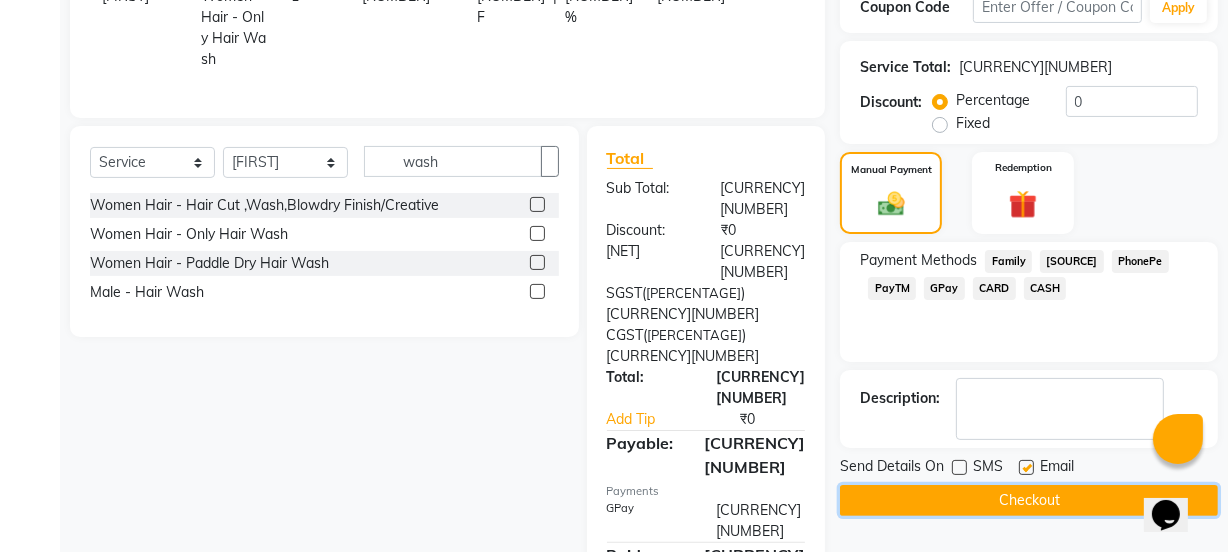 click on "Checkout" at bounding box center (1029, 500) 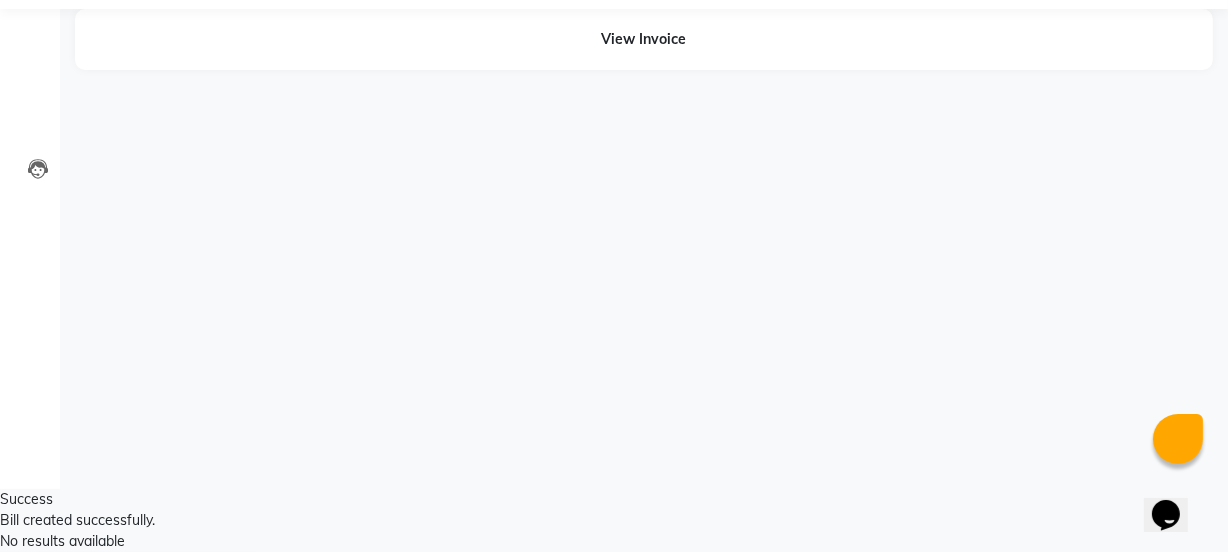 scroll, scrollTop: 0, scrollLeft: 0, axis: both 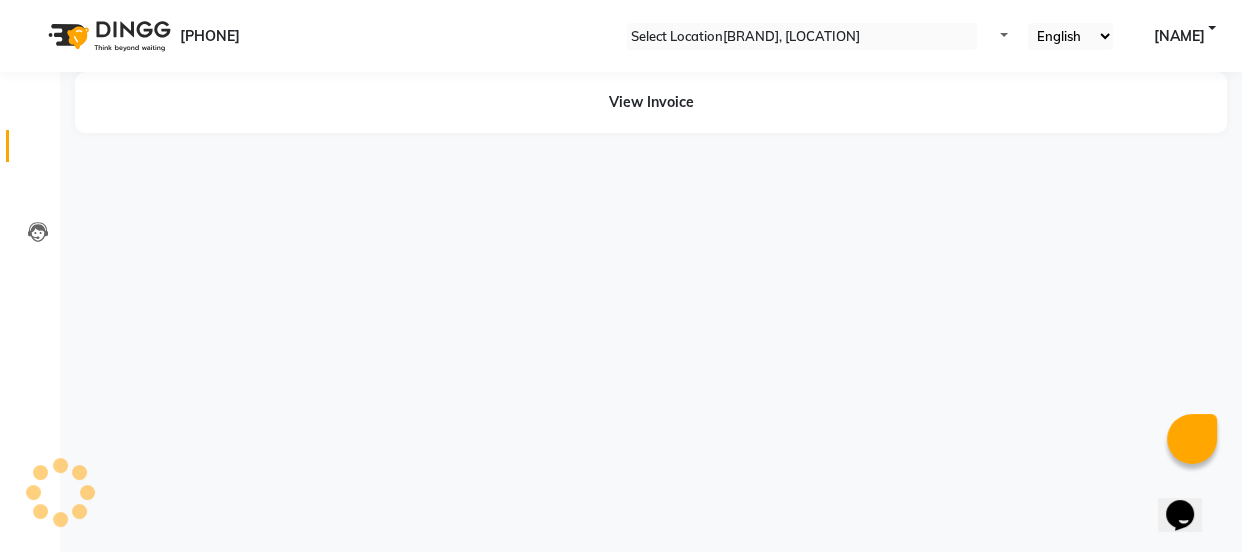 click at bounding box center [38, 151] 